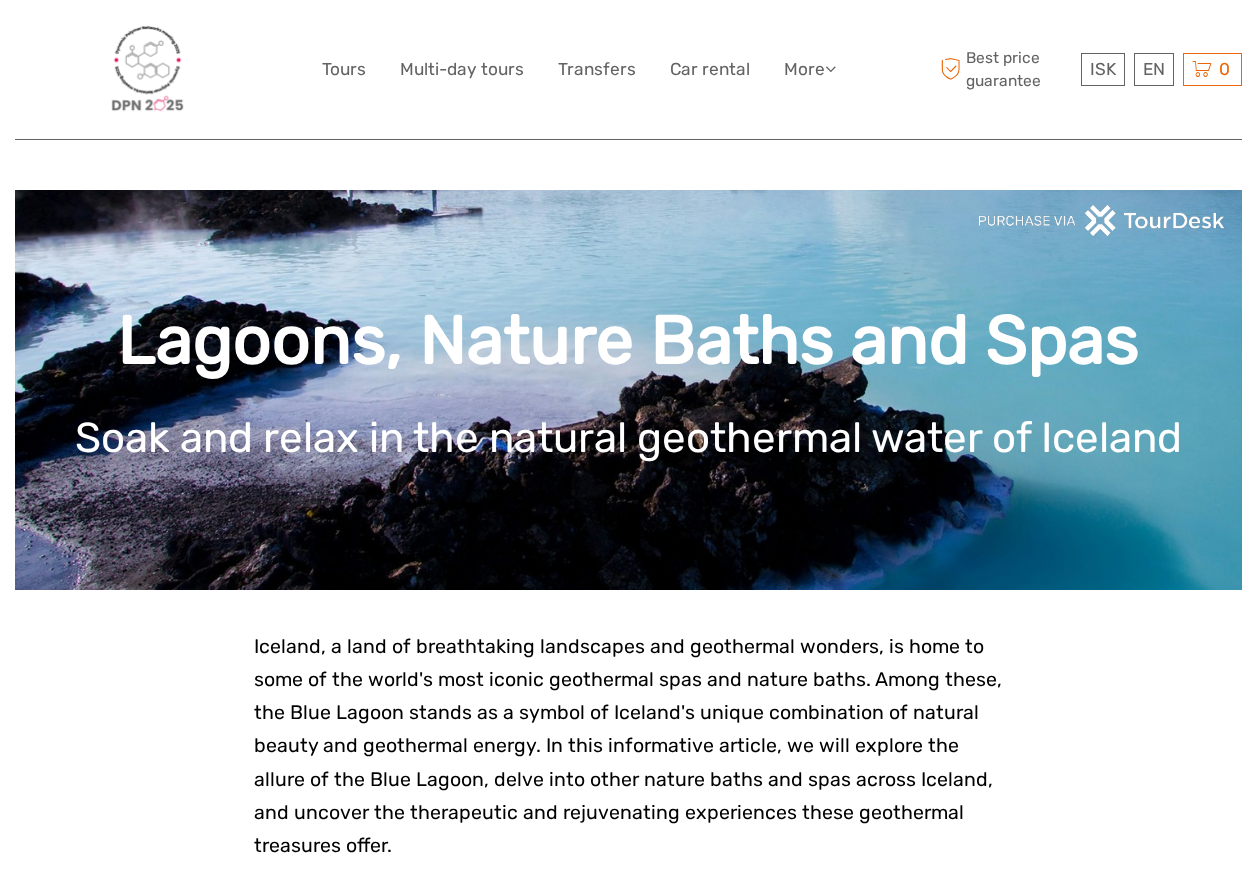 scroll, scrollTop: 745, scrollLeft: 0, axis: vertical 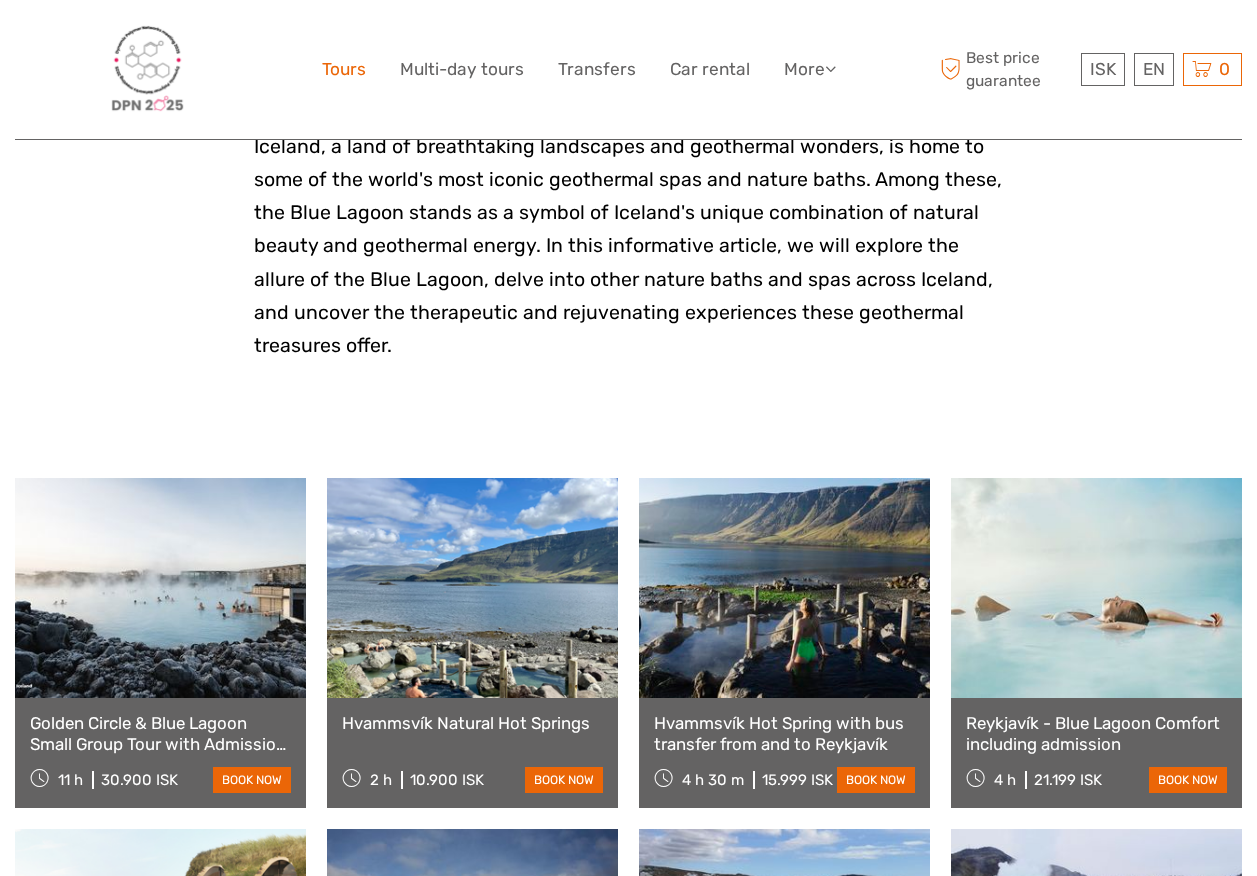 click on "Tours" at bounding box center (344, 69) 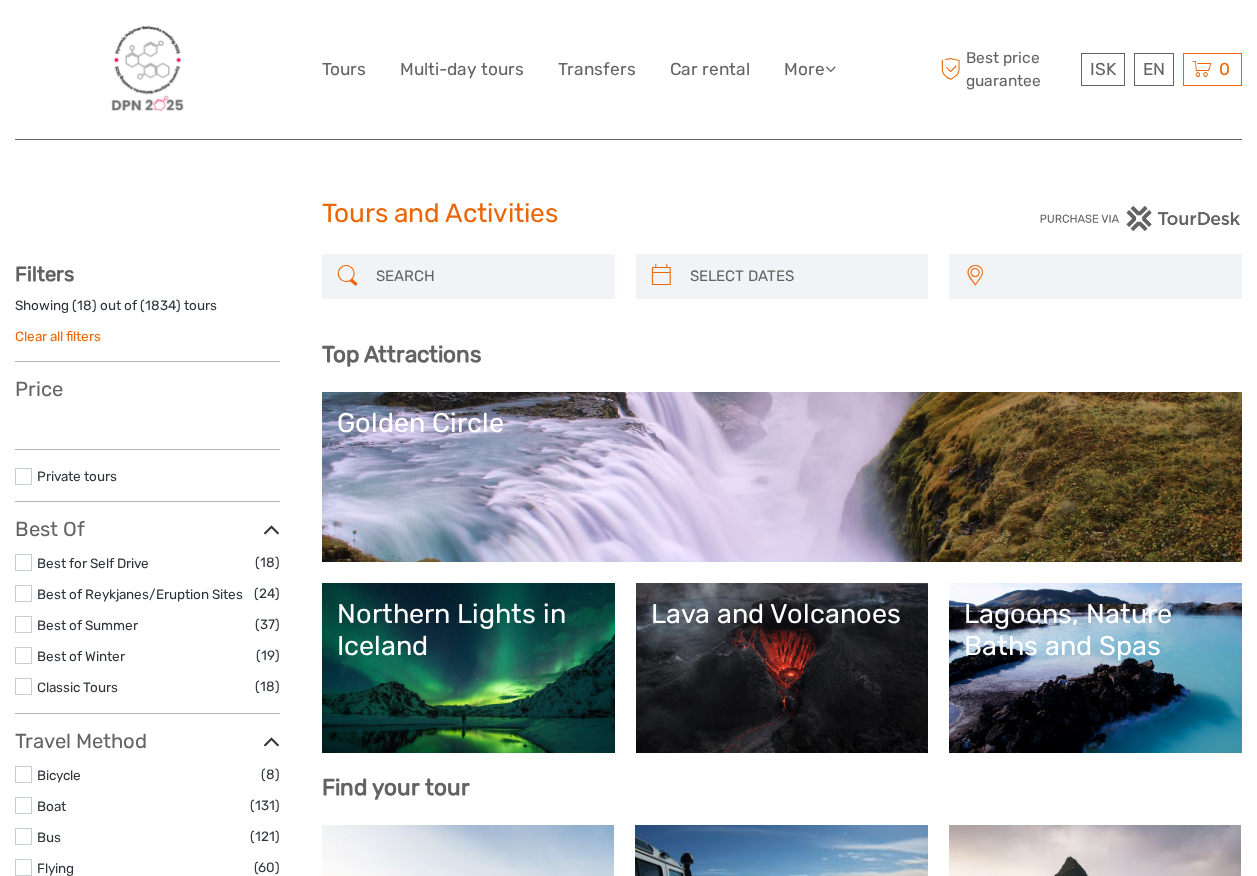 select 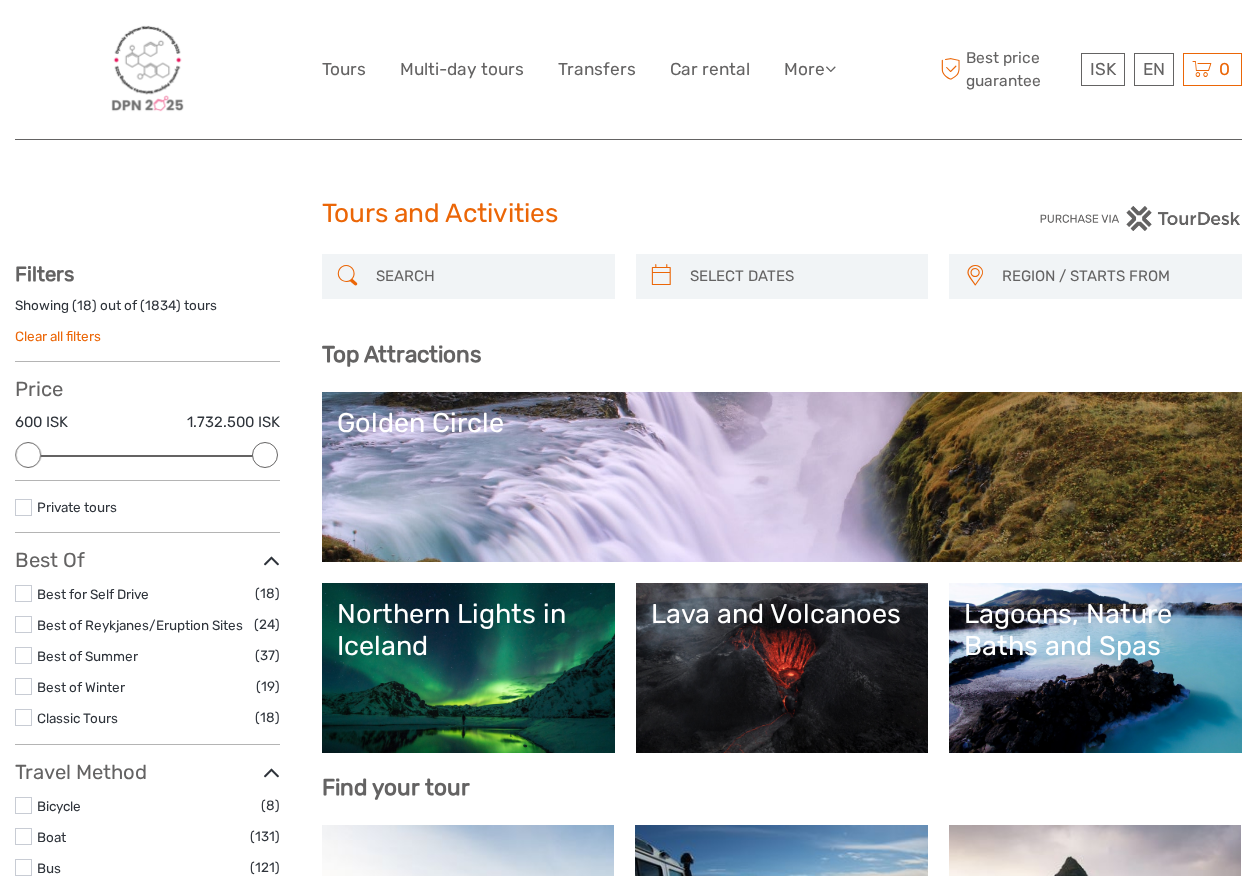 scroll, scrollTop: 0, scrollLeft: 0, axis: both 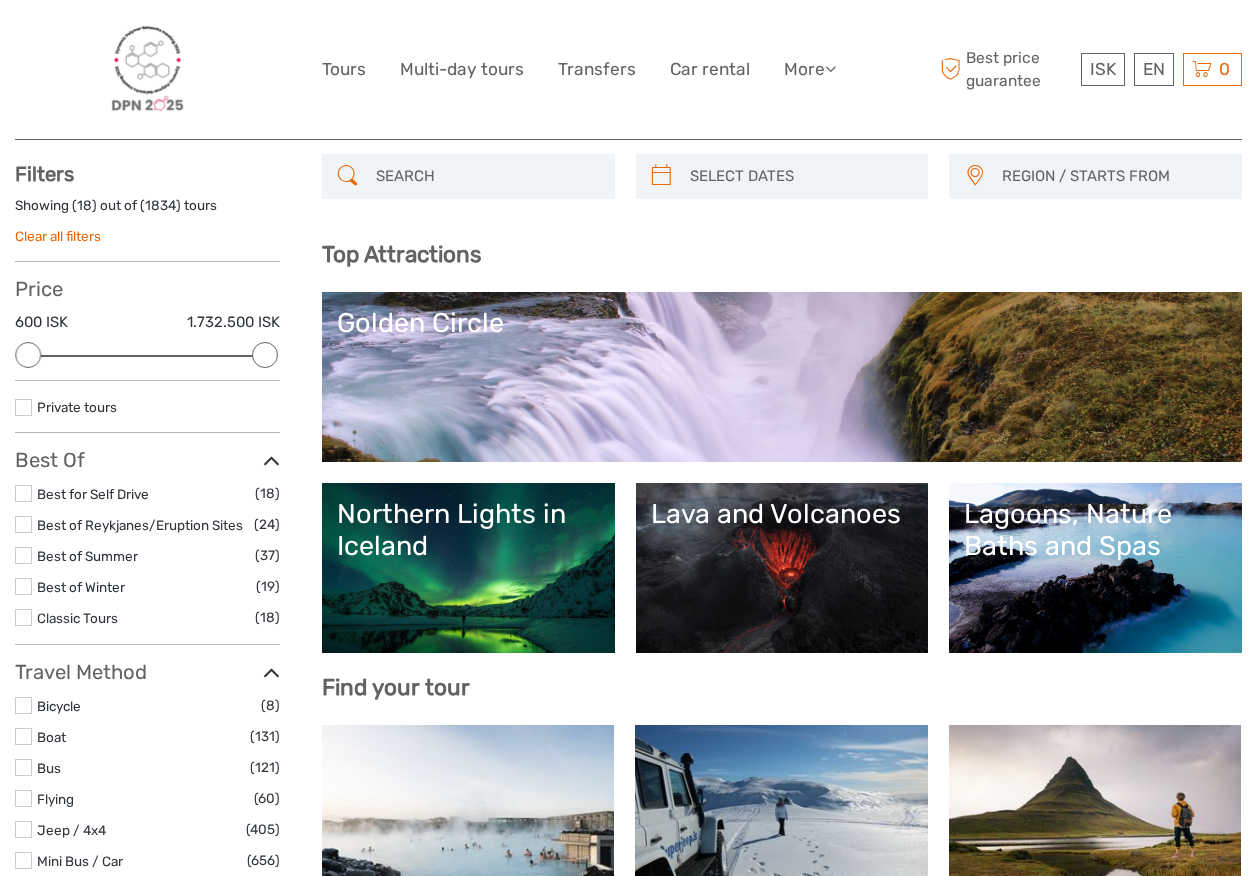 click on "Northern Lights in Iceland" at bounding box center [468, 530] 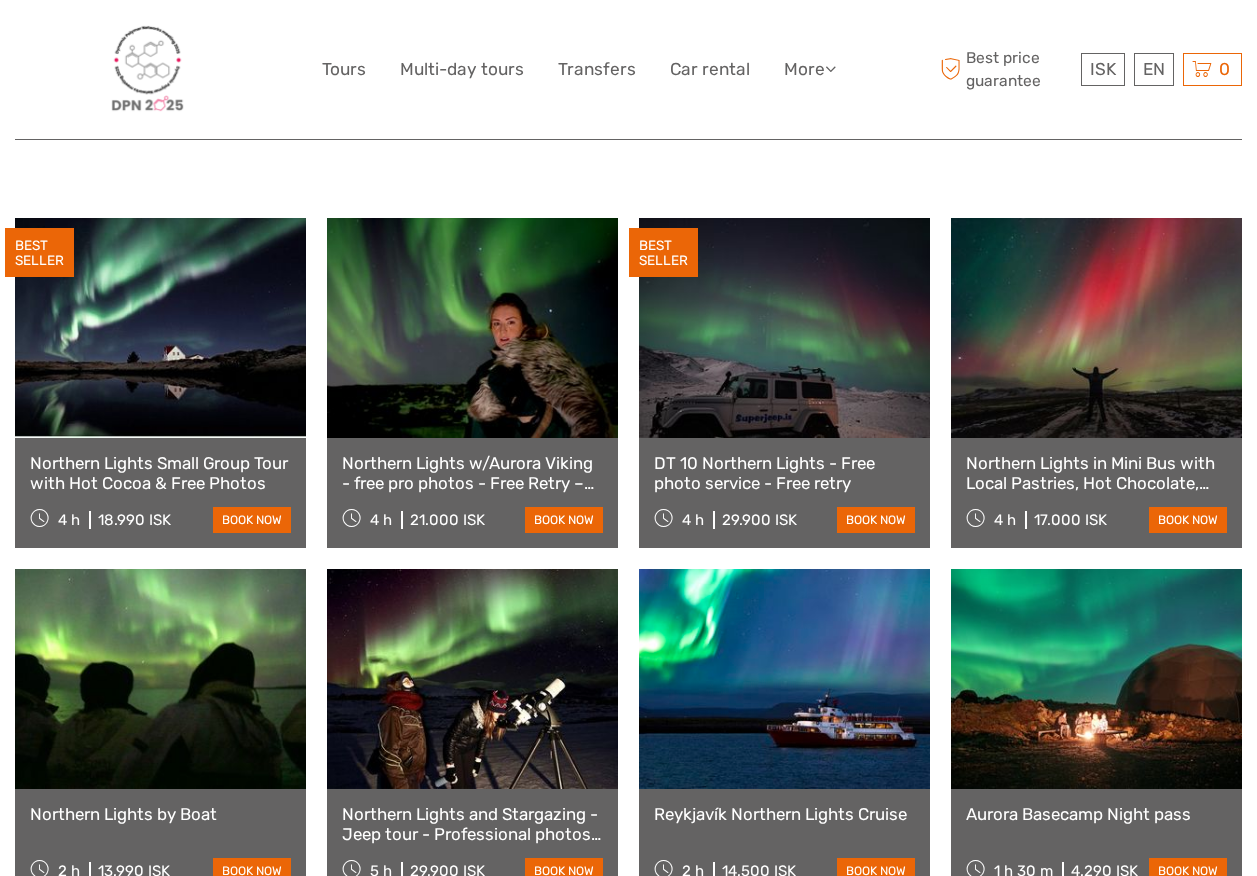 scroll, scrollTop: 700, scrollLeft: 0, axis: vertical 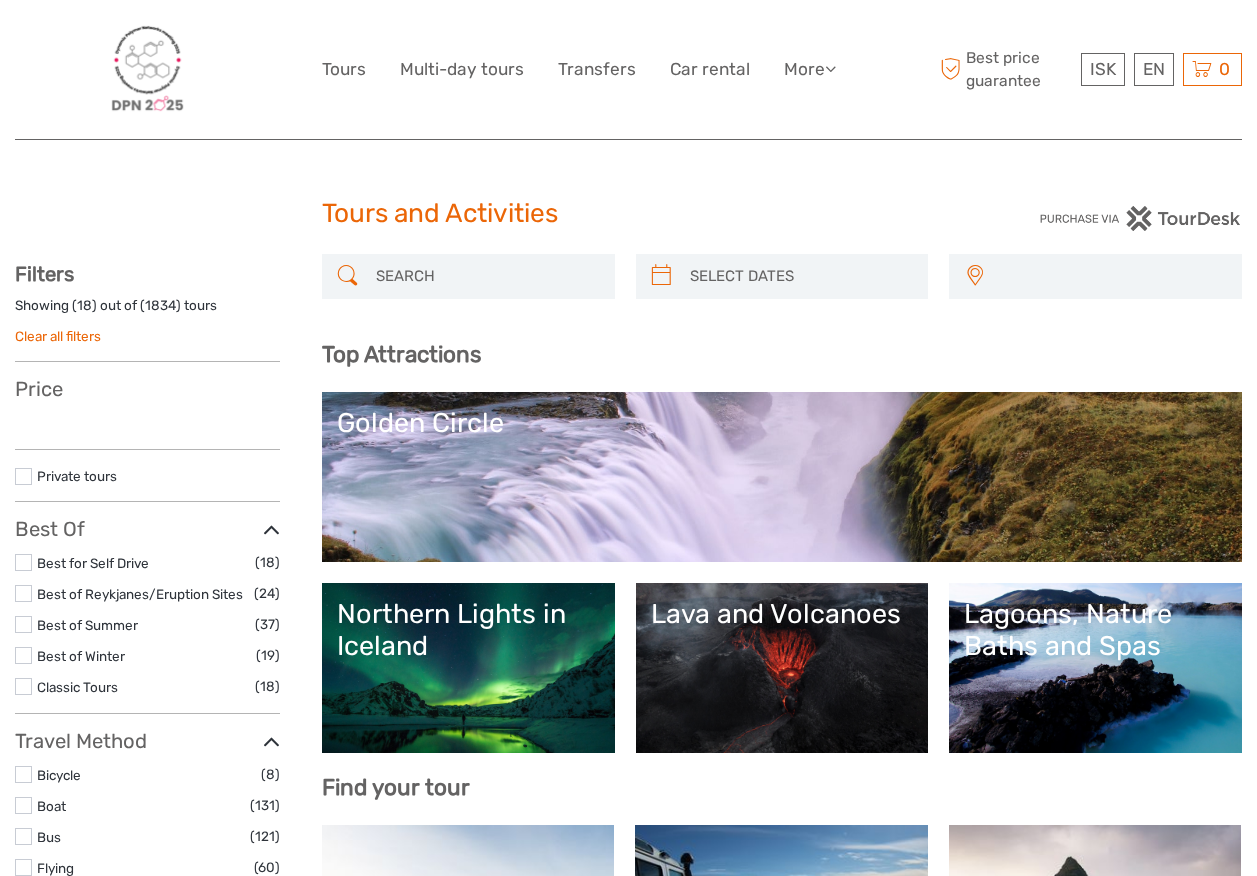 select 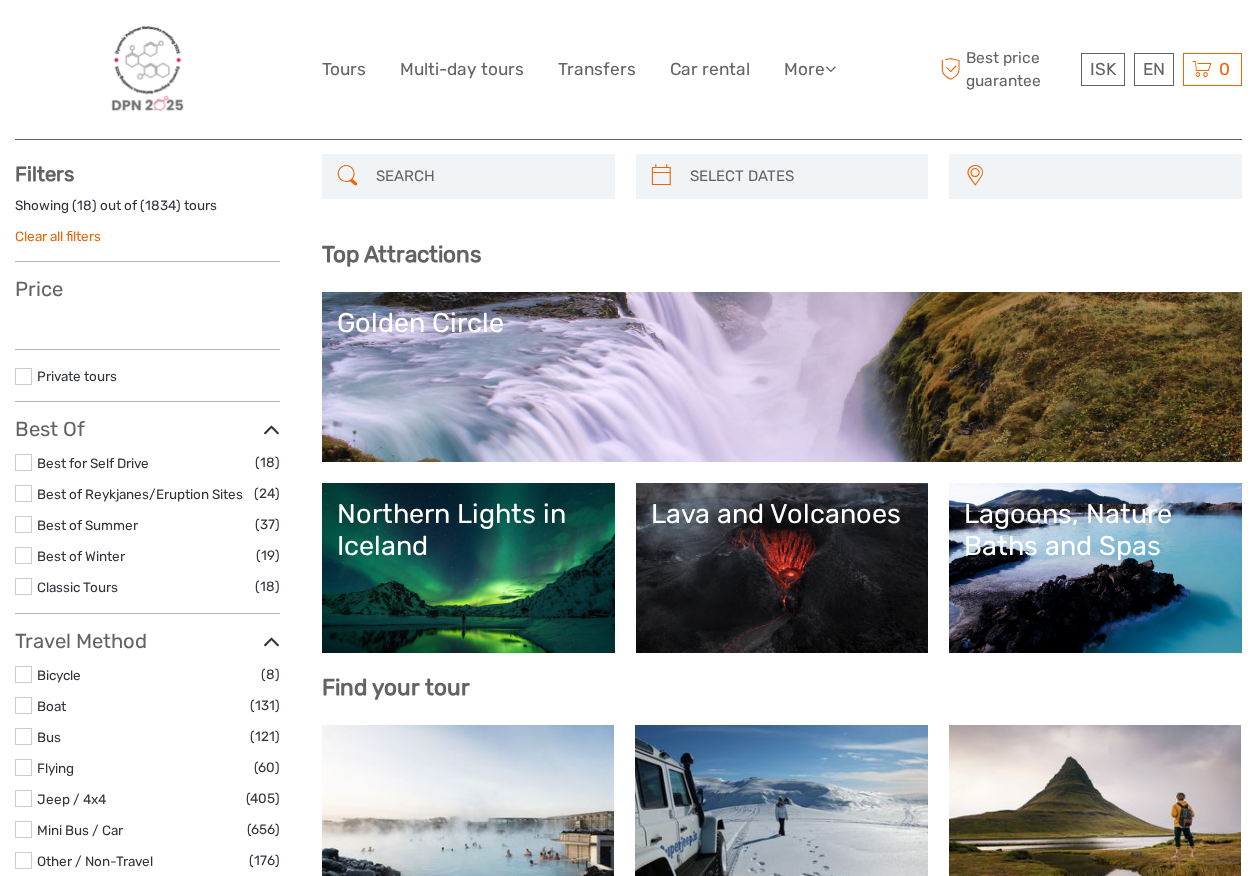 select 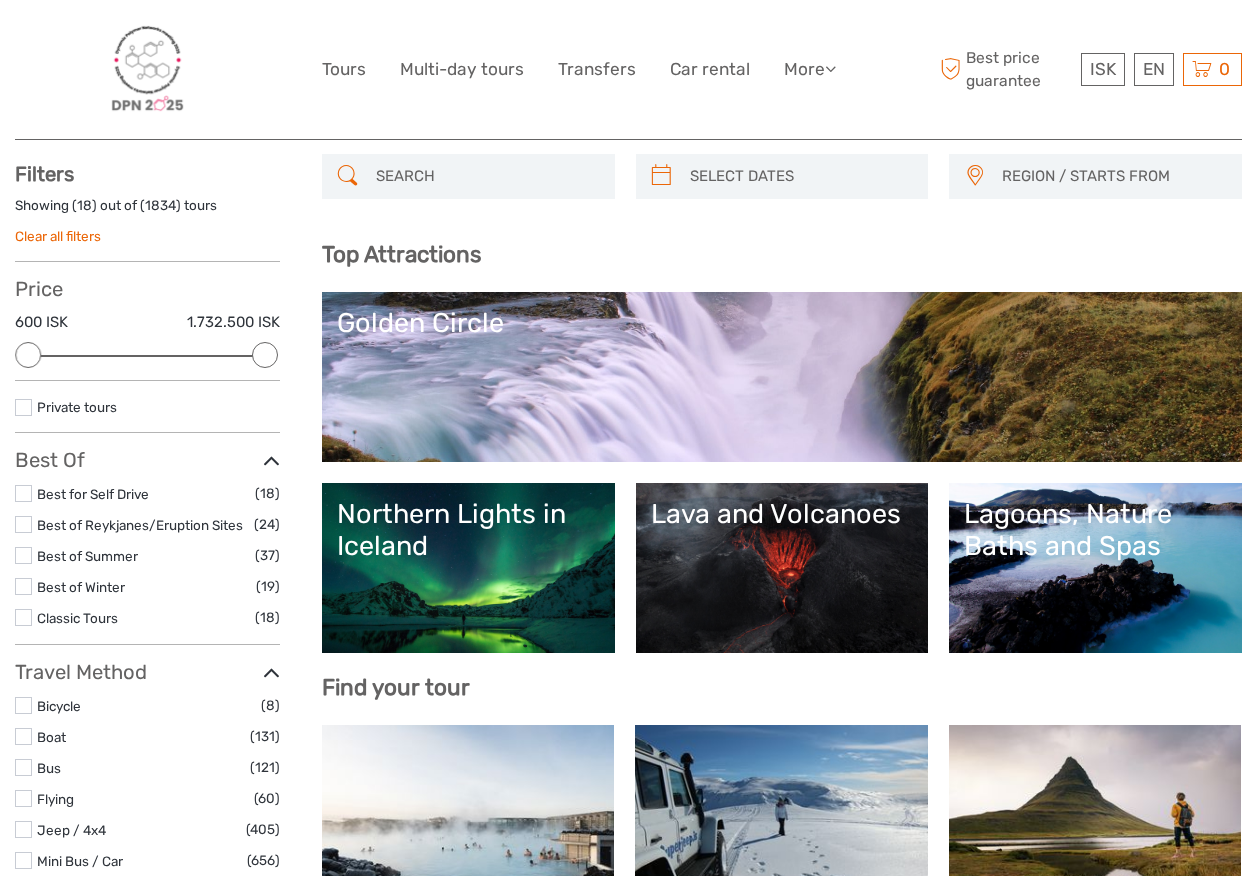 scroll, scrollTop: 0, scrollLeft: 0, axis: both 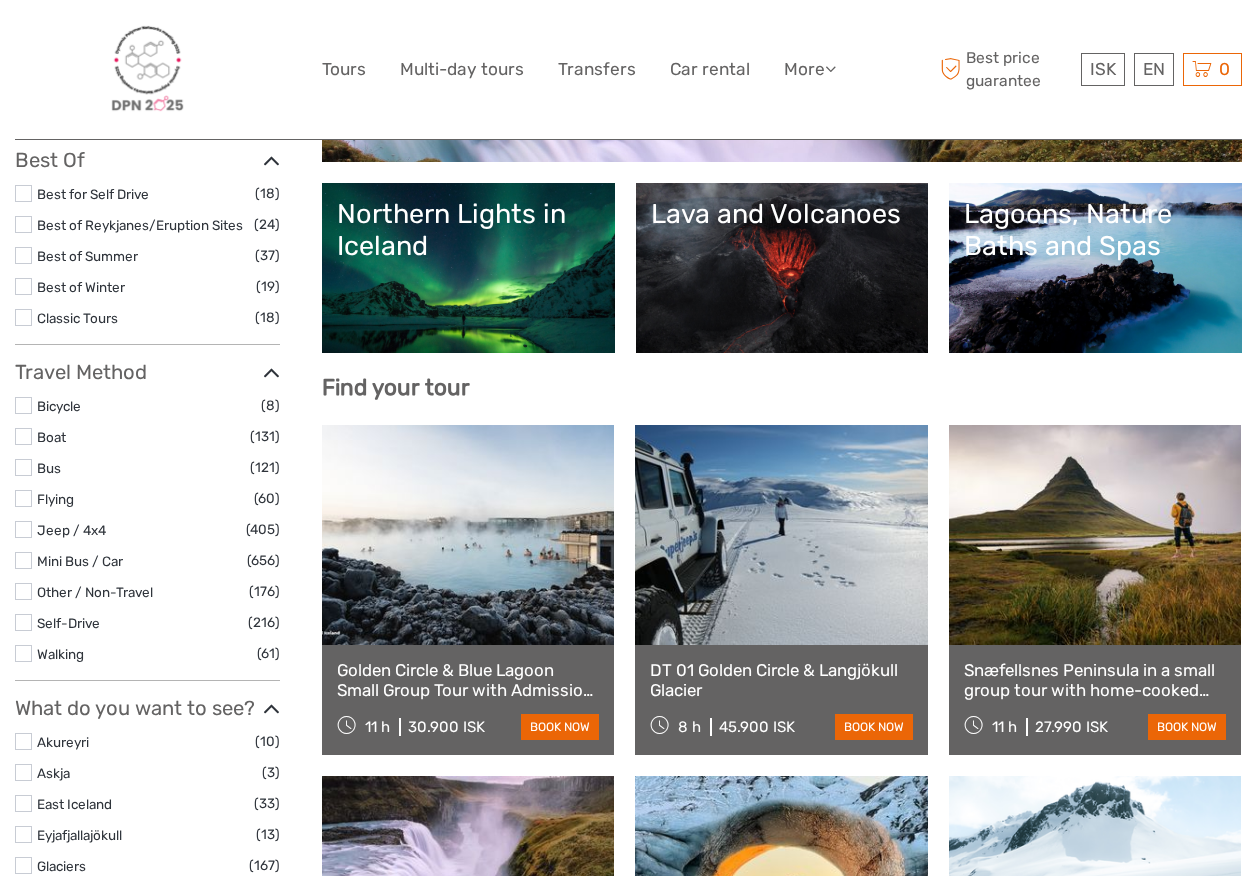 click on "Lagoons, Nature Baths and Spas" at bounding box center [1095, 268] 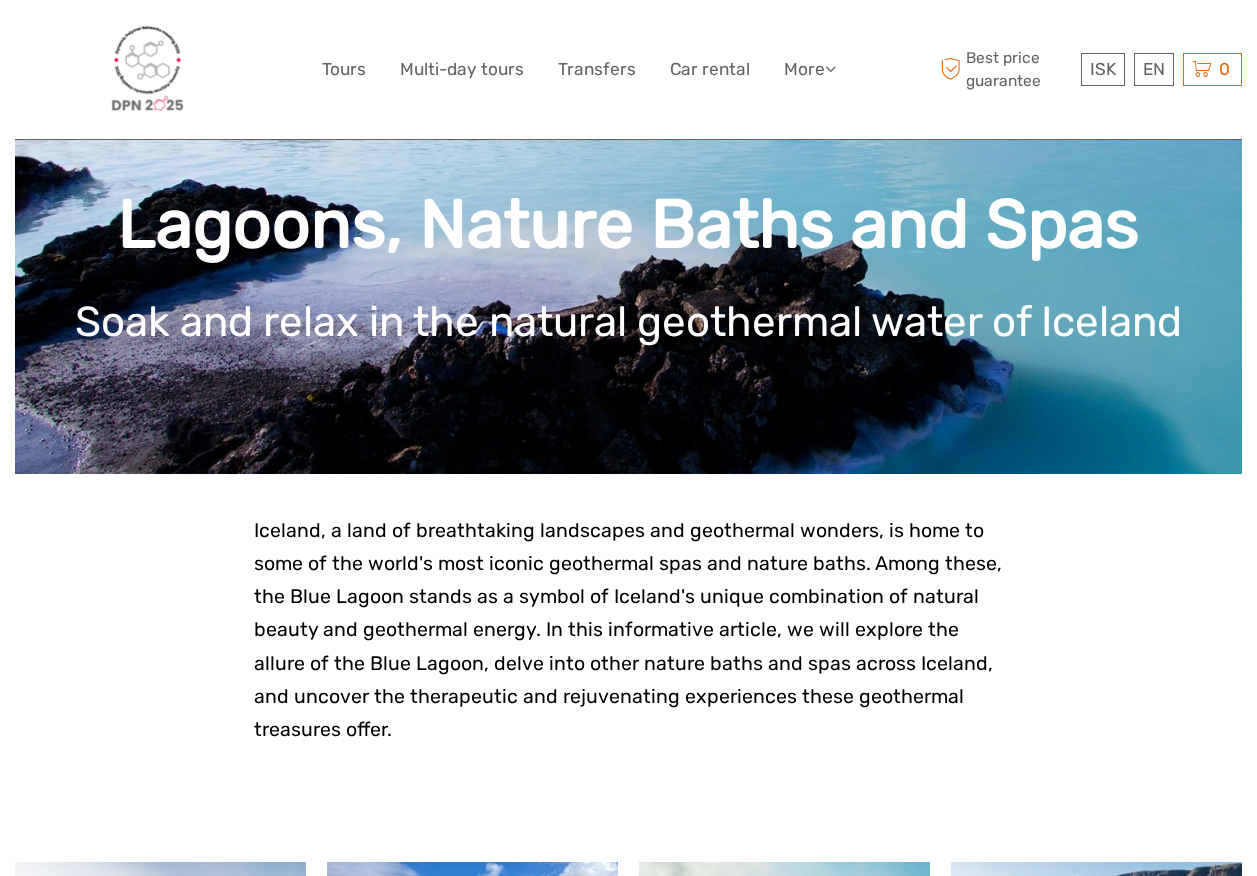 scroll, scrollTop: 500, scrollLeft: 0, axis: vertical 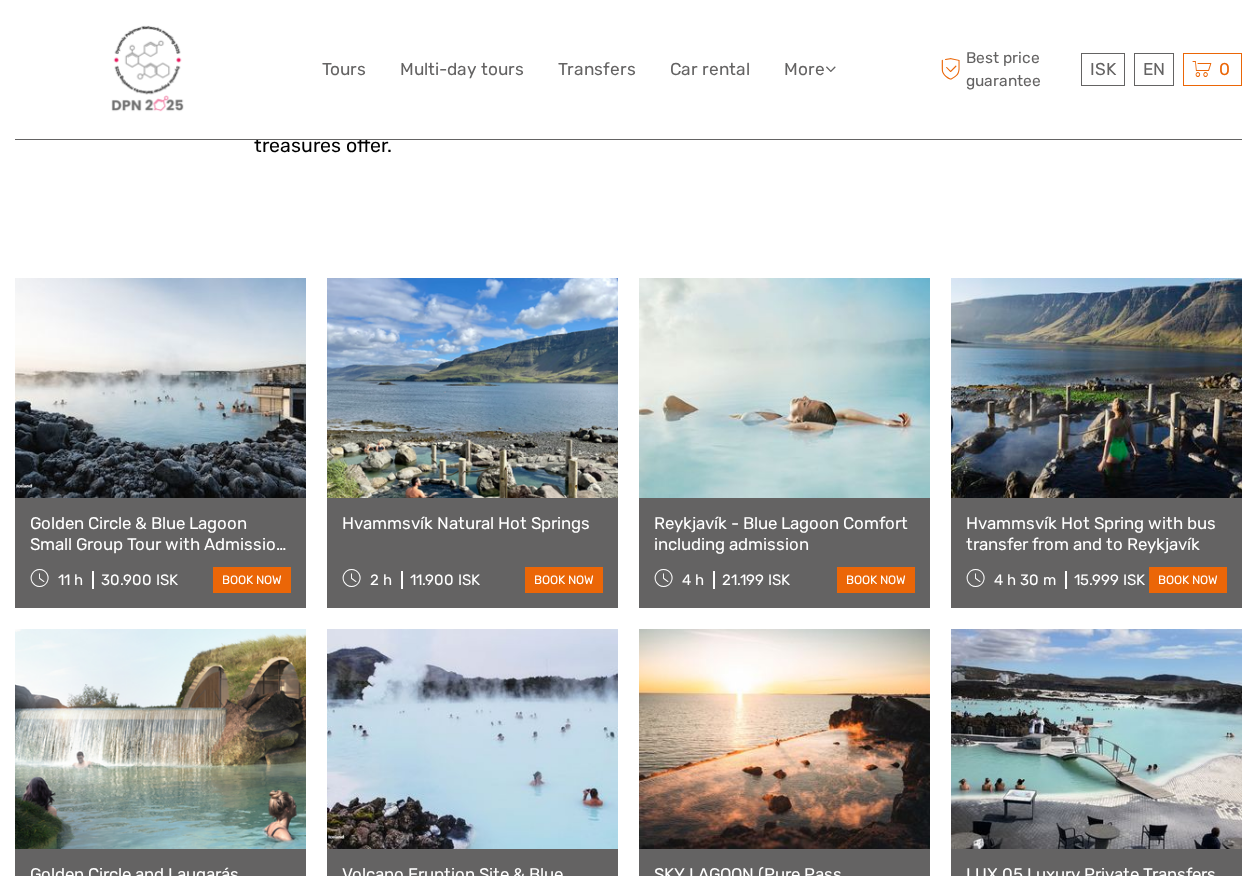 click at bounding box center [472, 388] 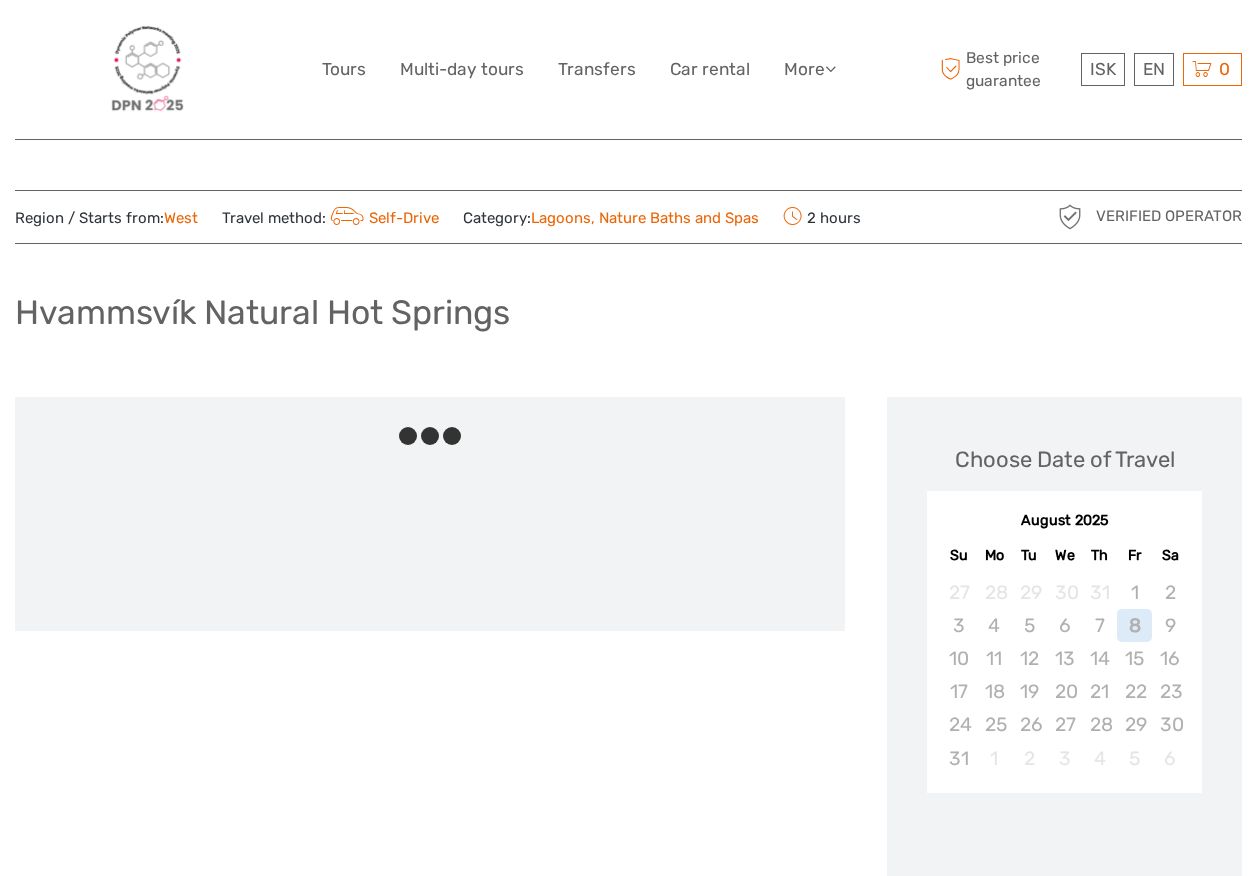 scroll, scrollTop: 0, scrollLeft: 0, axis: both 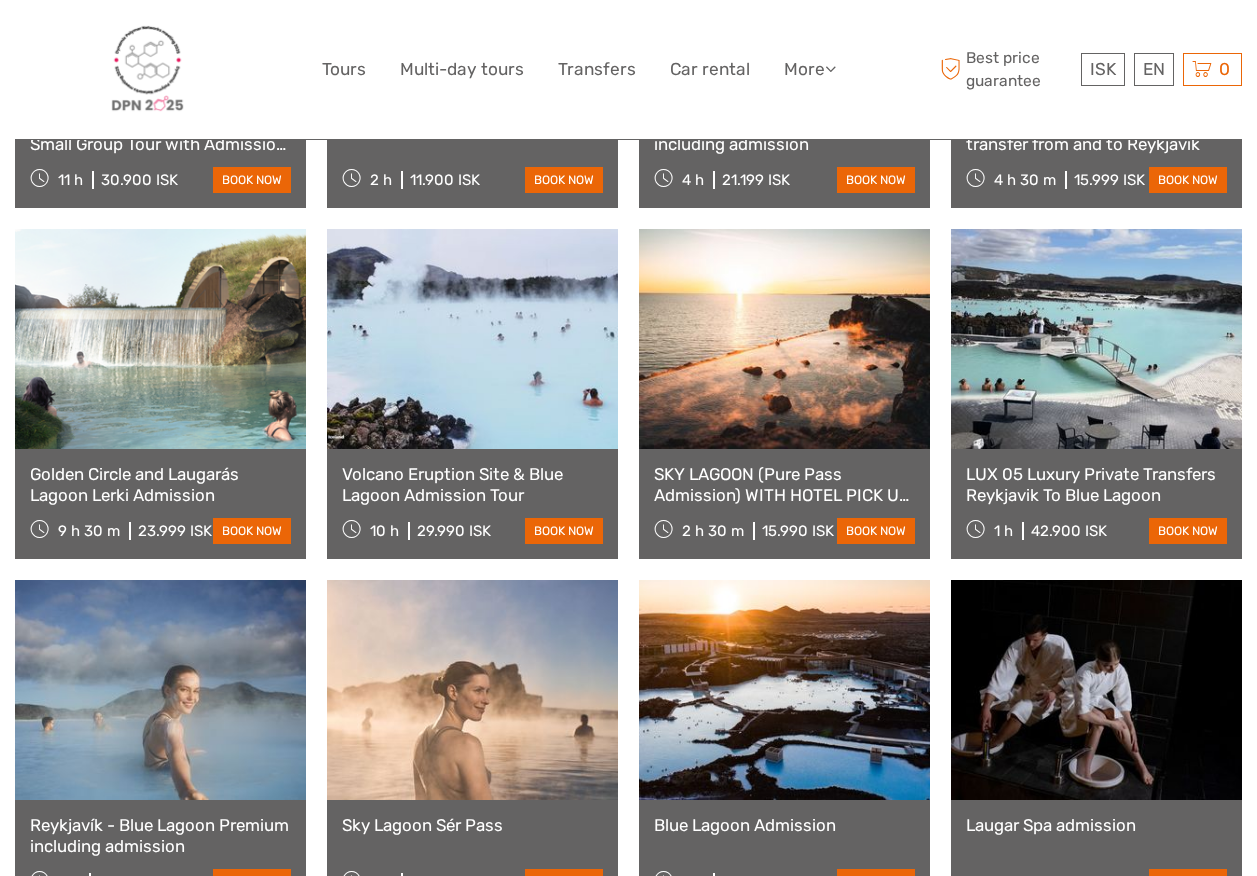 click at bounding box center [784, 339] 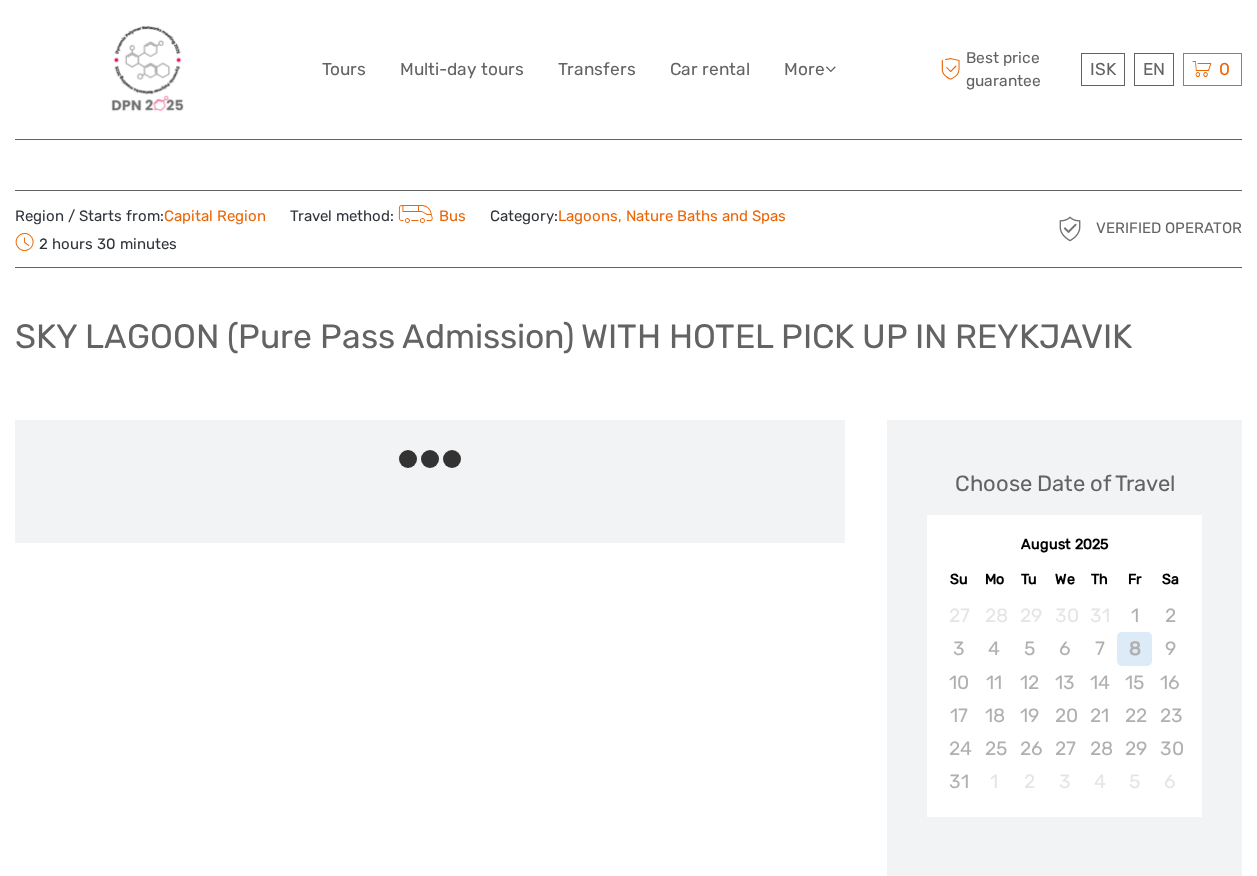 scroll, scrollTop: 0, scrollLeft: 0, axis: both 